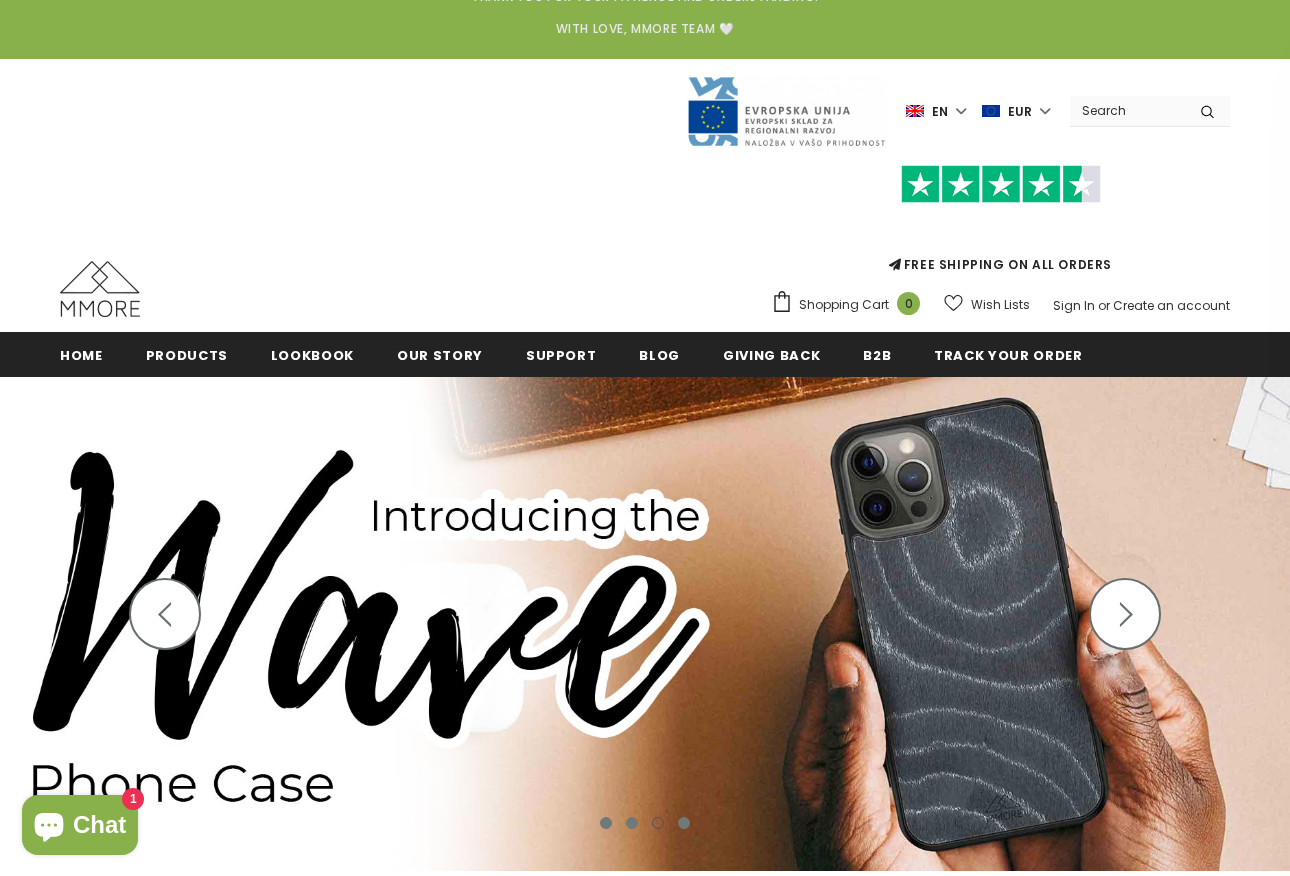 scroll, scrollTop: 140, scrollLeft: 0, axis: vertical 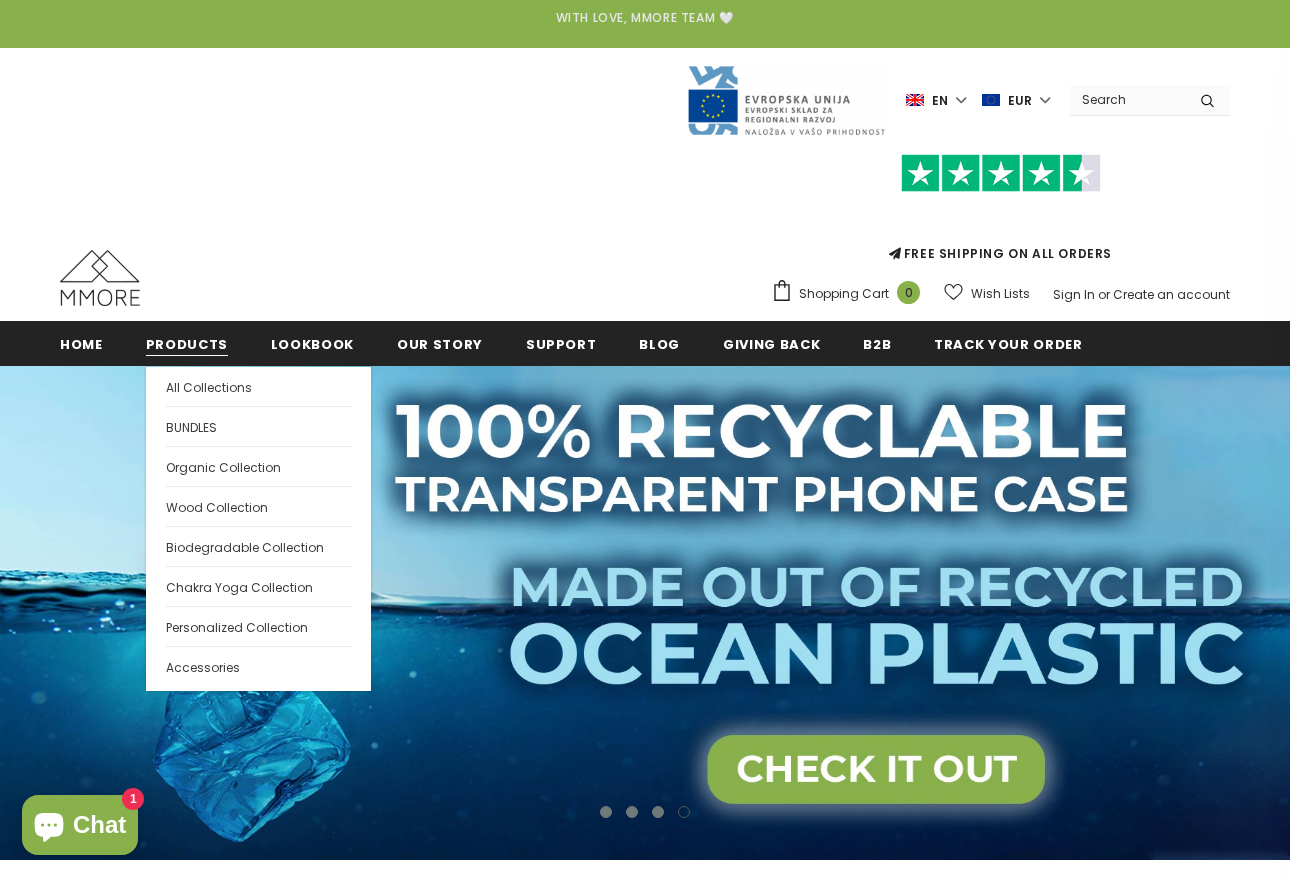 click on "Products" at bounding box center [187, 344] 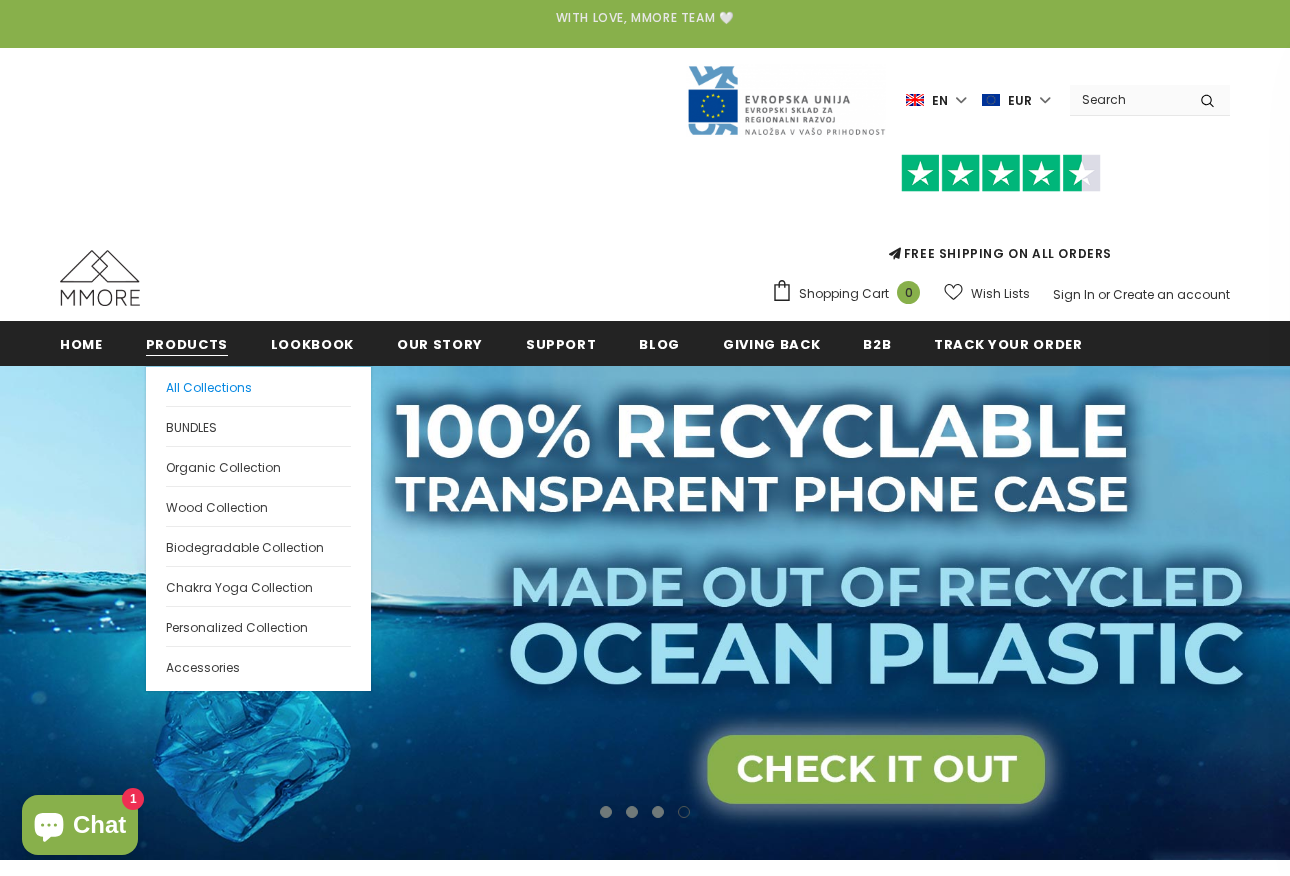 click on "All Collections" at bounding box center [209, 387] 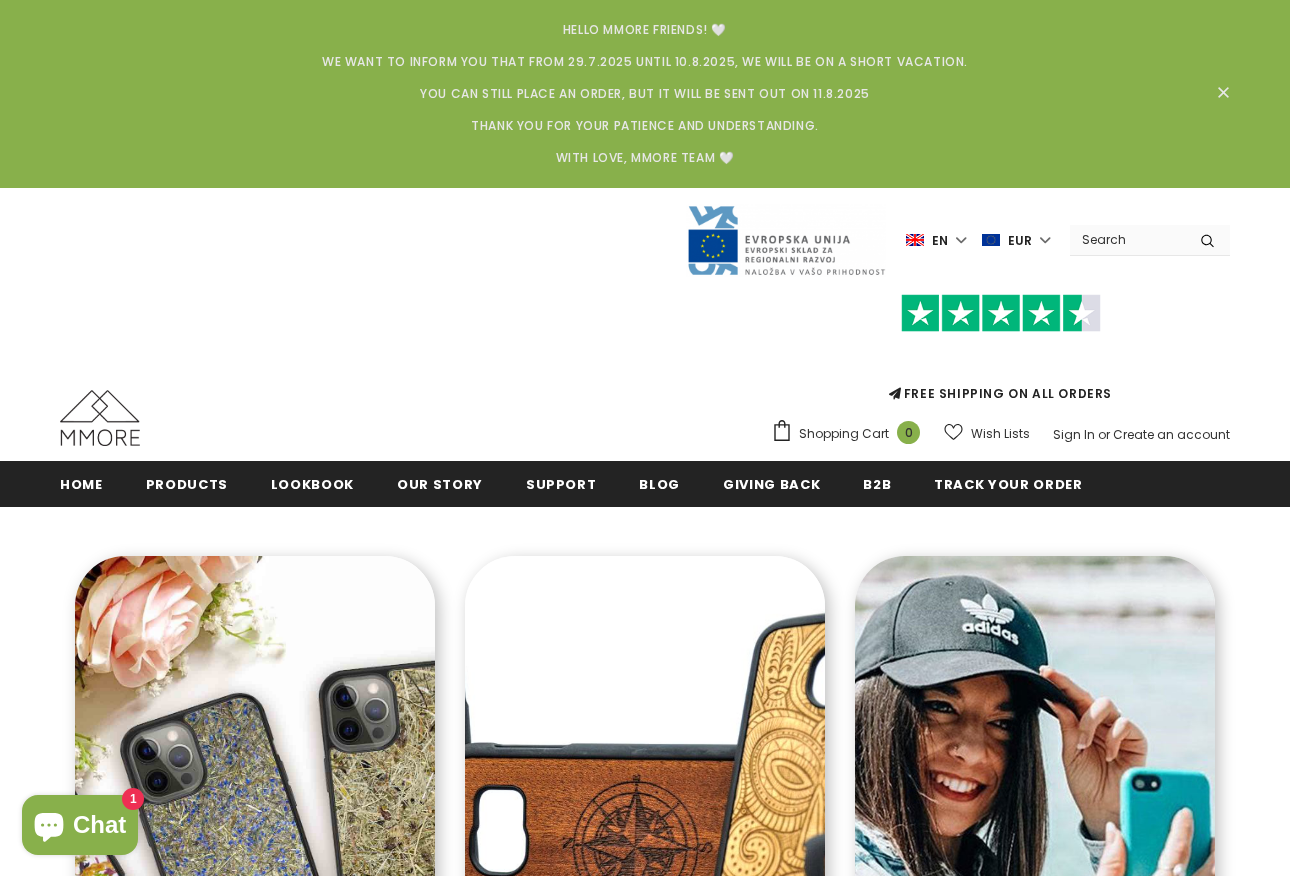 scroll, scrollTop: 0, scrollLeft: 0, axis: both 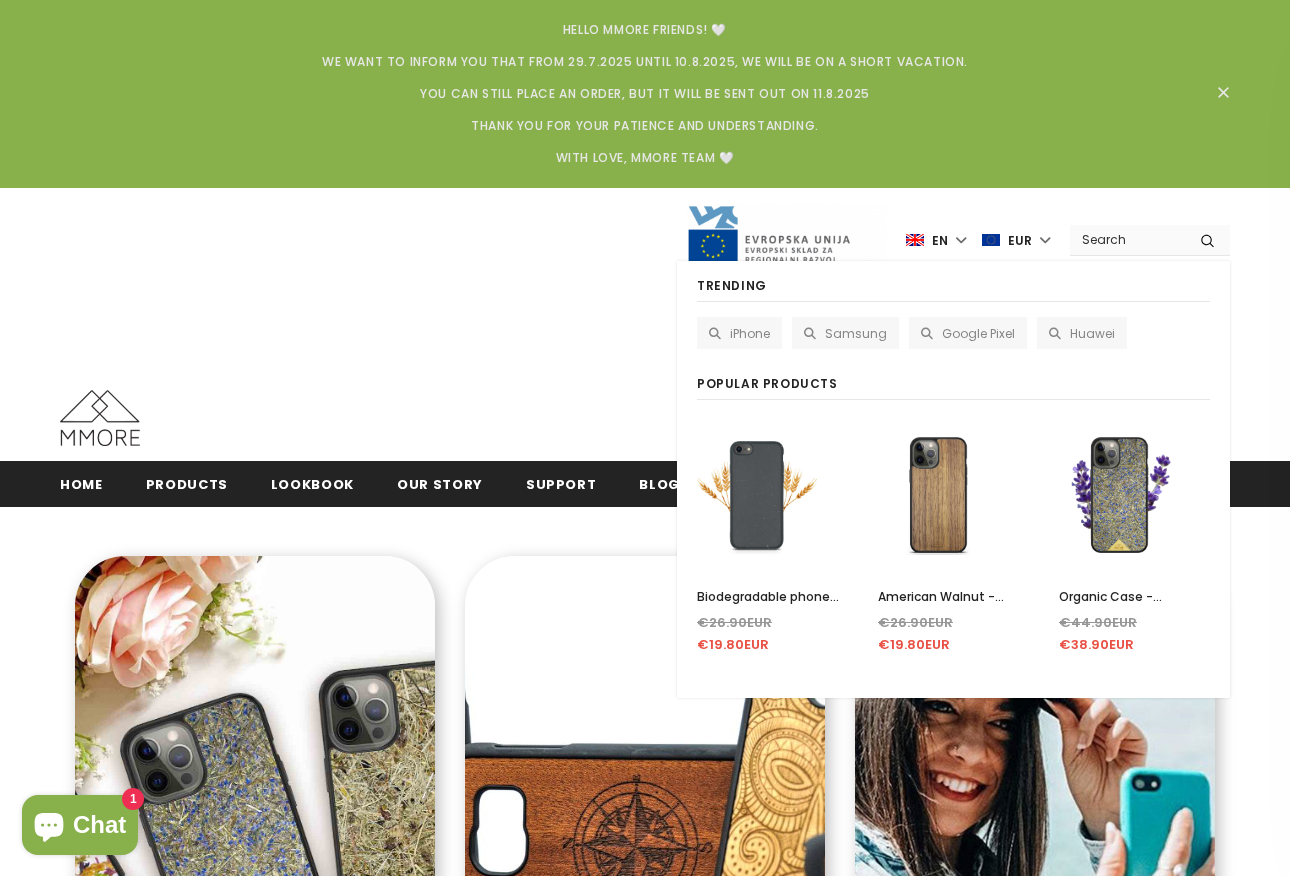 click at bounding box center (1127, 239) 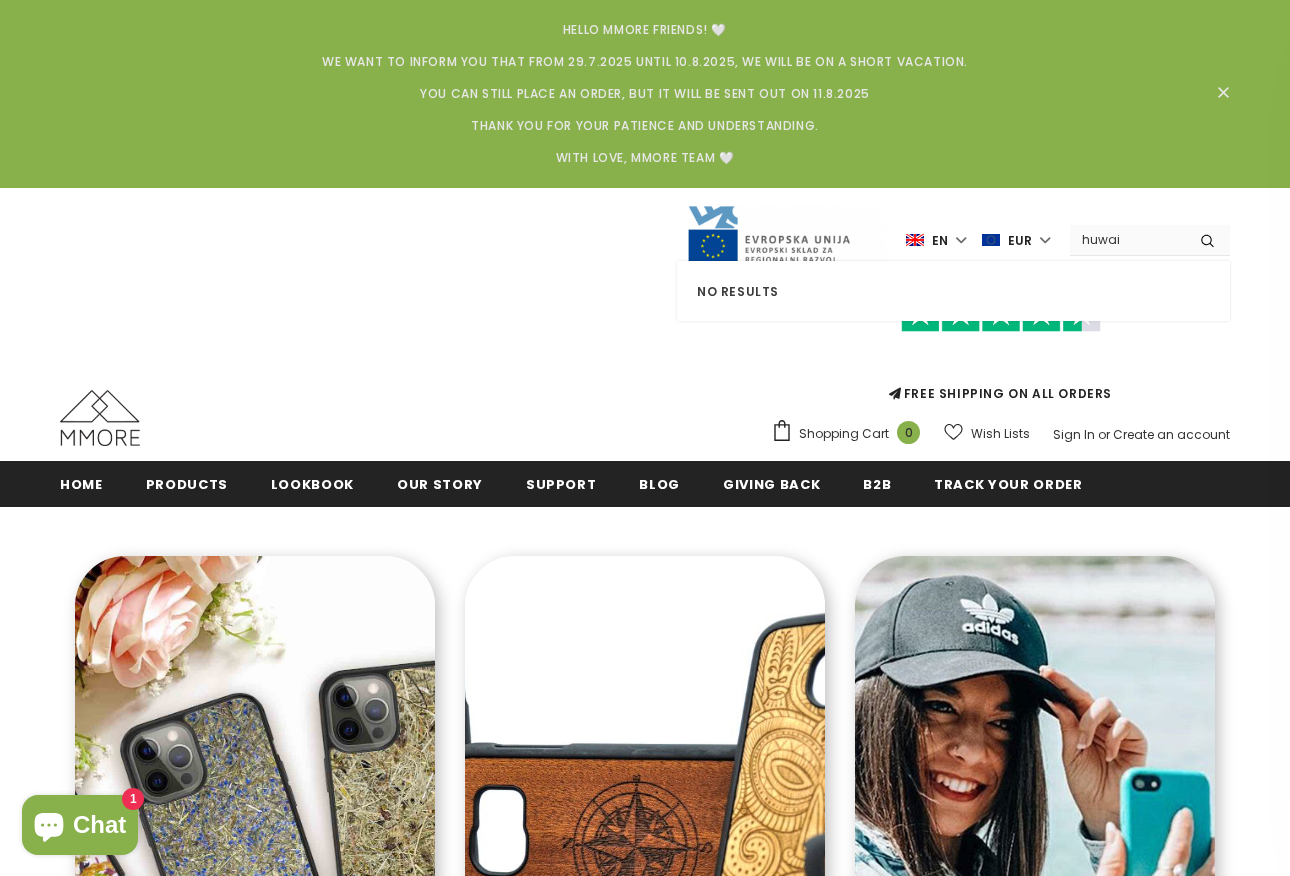 type on "huwai" 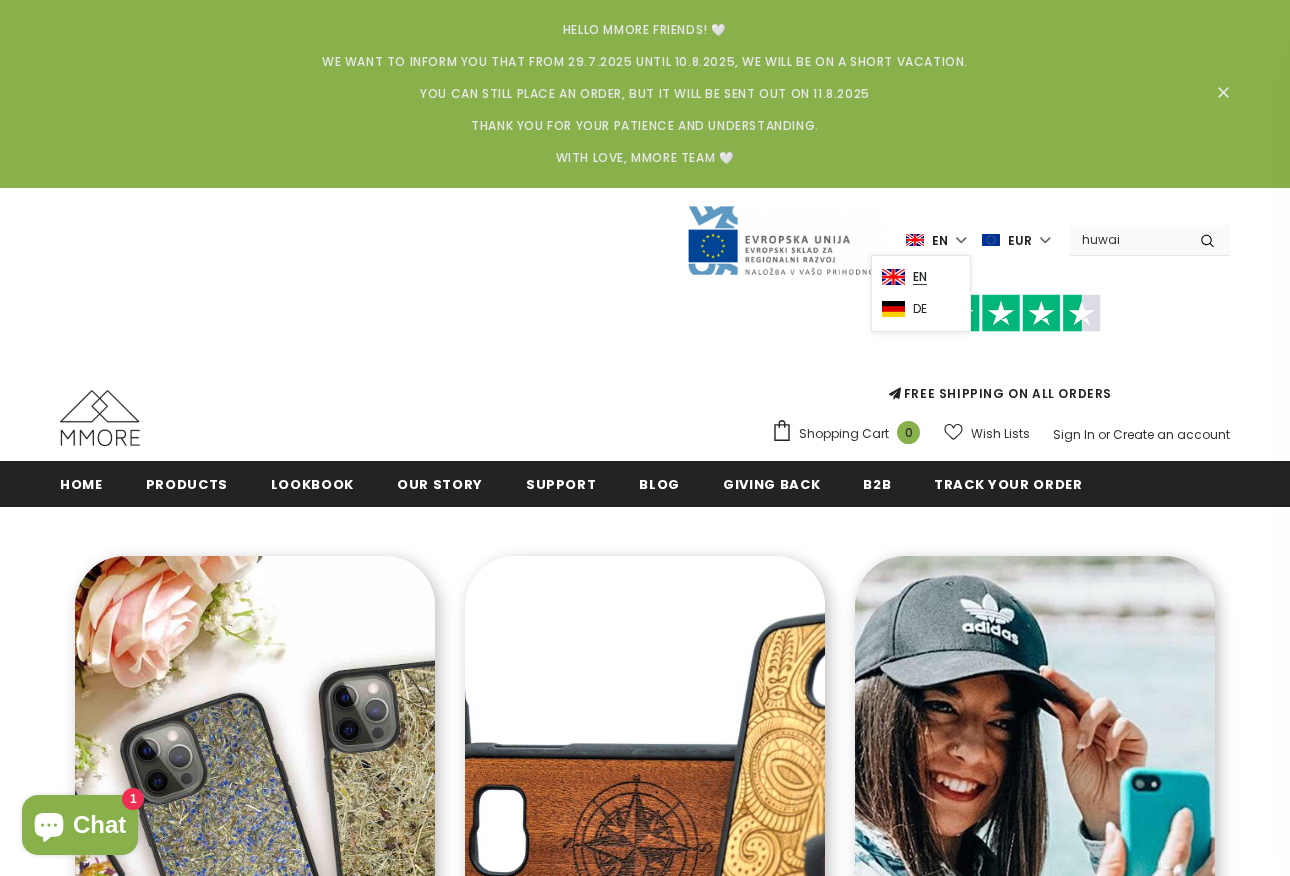 click on "de" at bounding box center [920, 309] 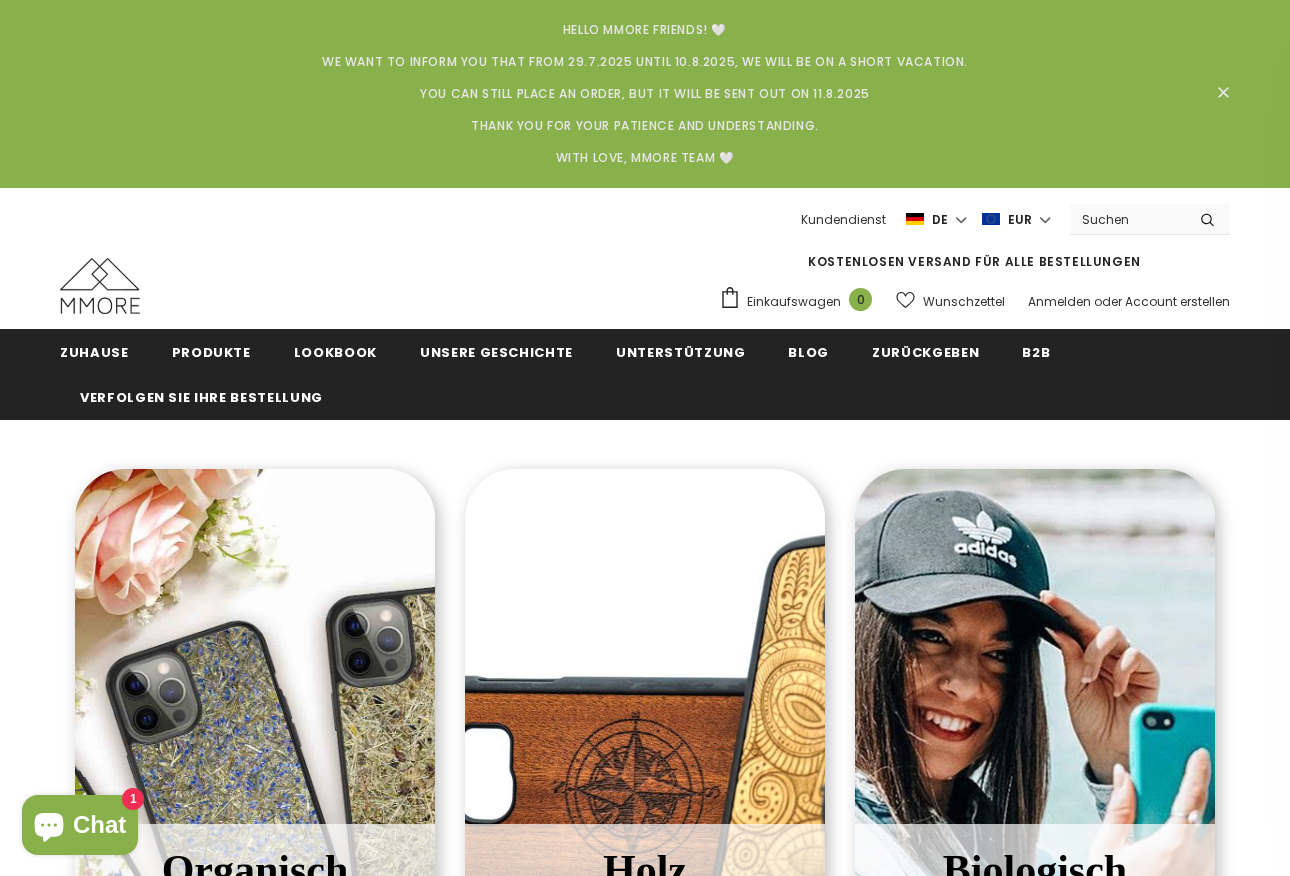 scroll, scrollTop: 0, scrollLeft: 0, axis: both 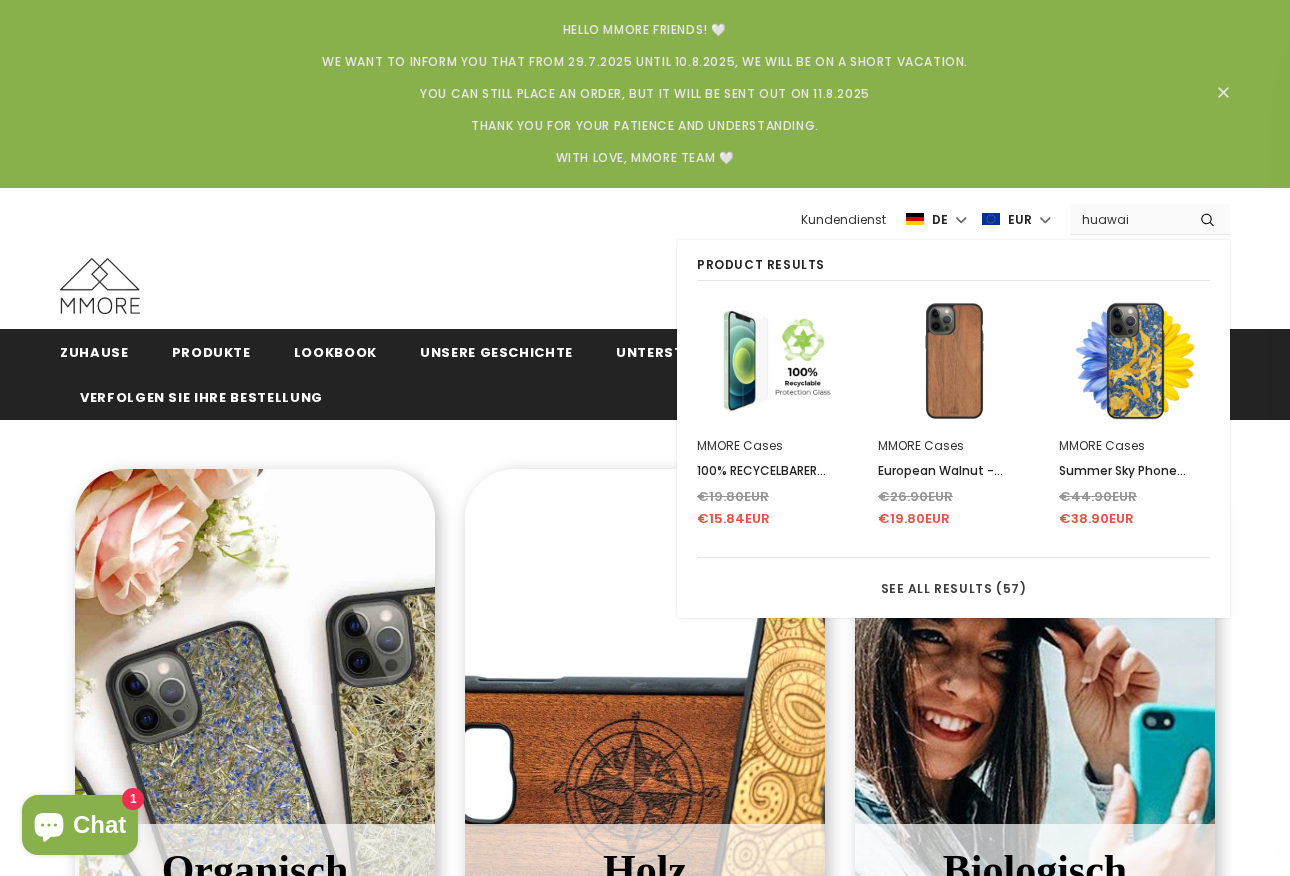 type on "huawai" 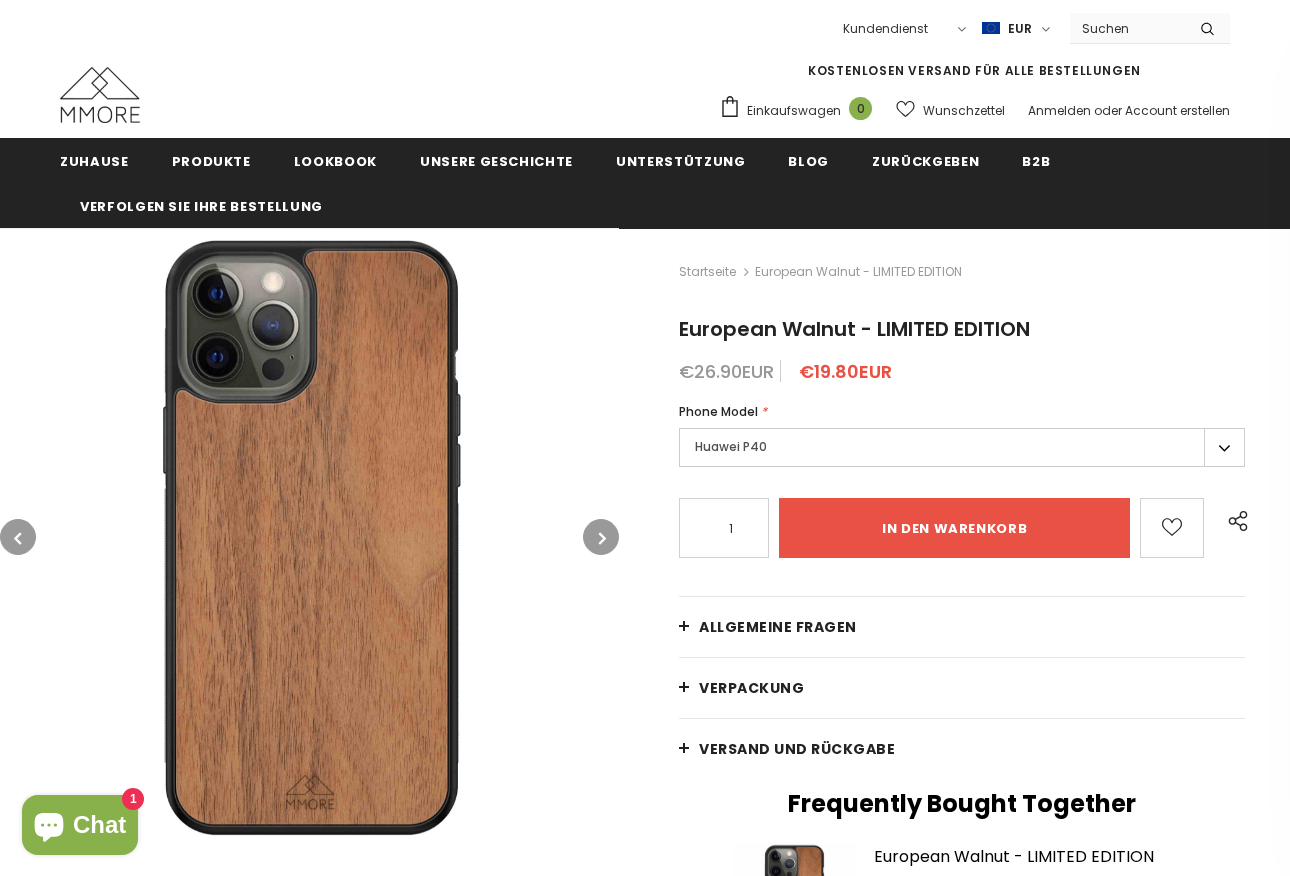scroll, scrollTop: 204, scrollLeft: 0, axis: vertical 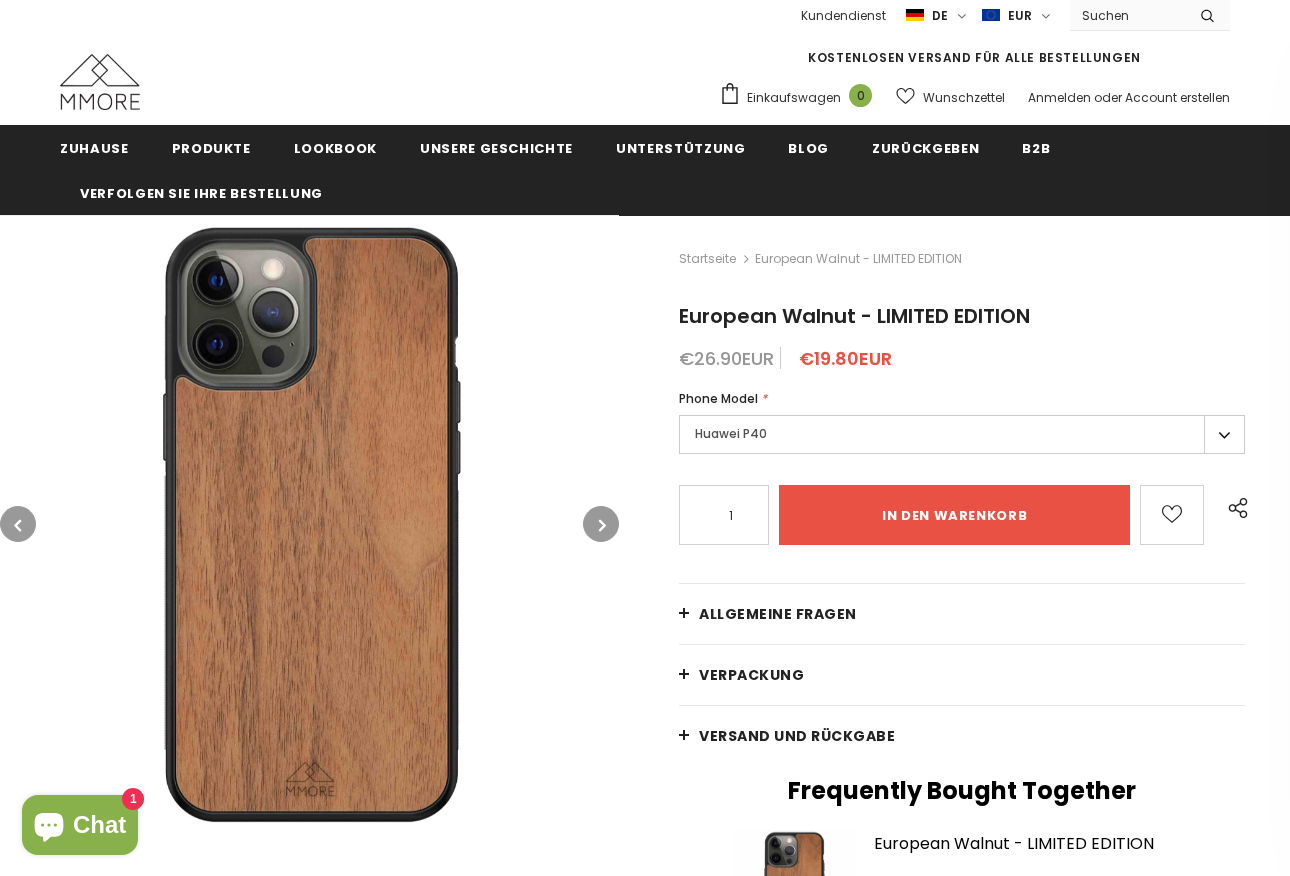click on "Huawei P40" at bounding box center (962, 434) 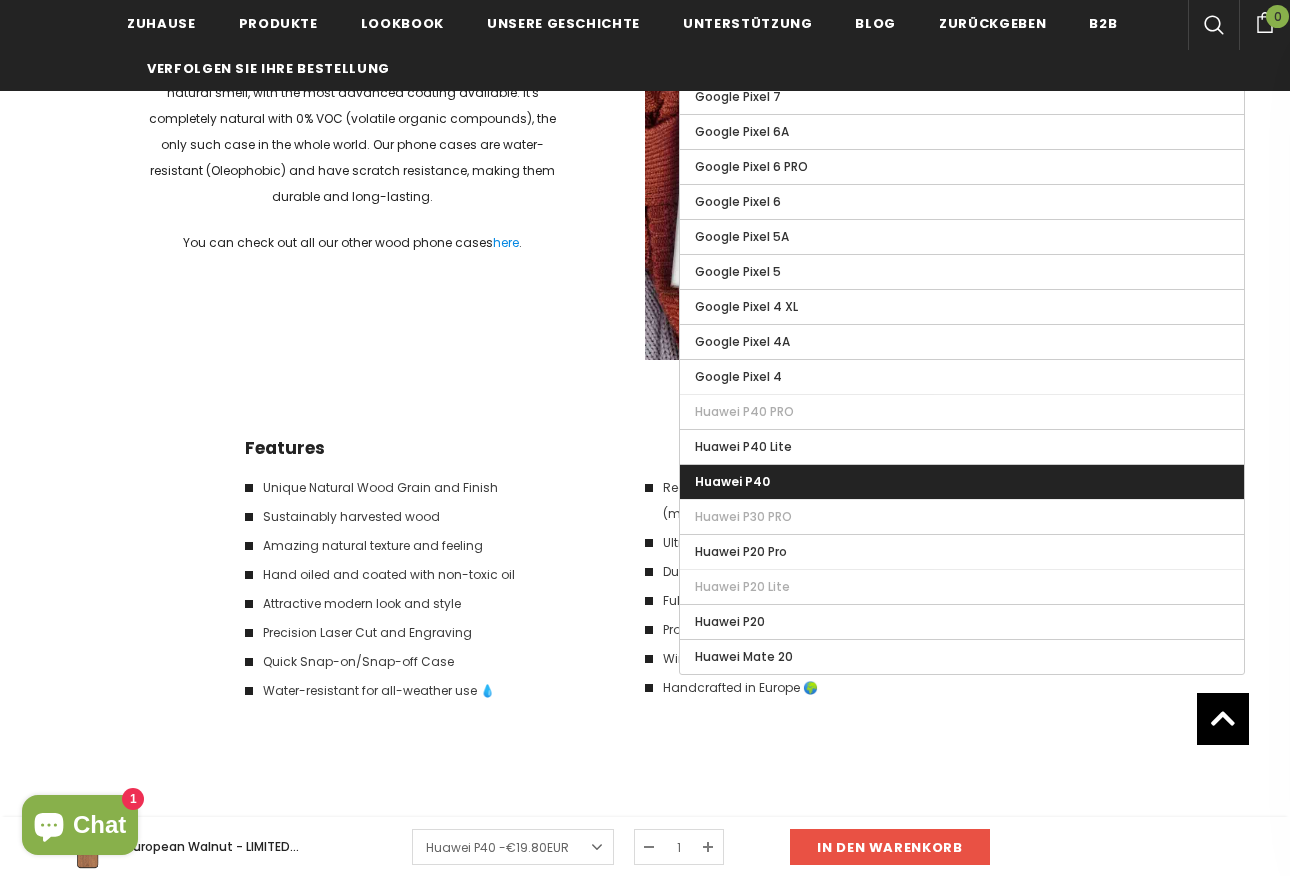 scroll, scrollTop: 3041, scrollLeft: 0, axis: vertical 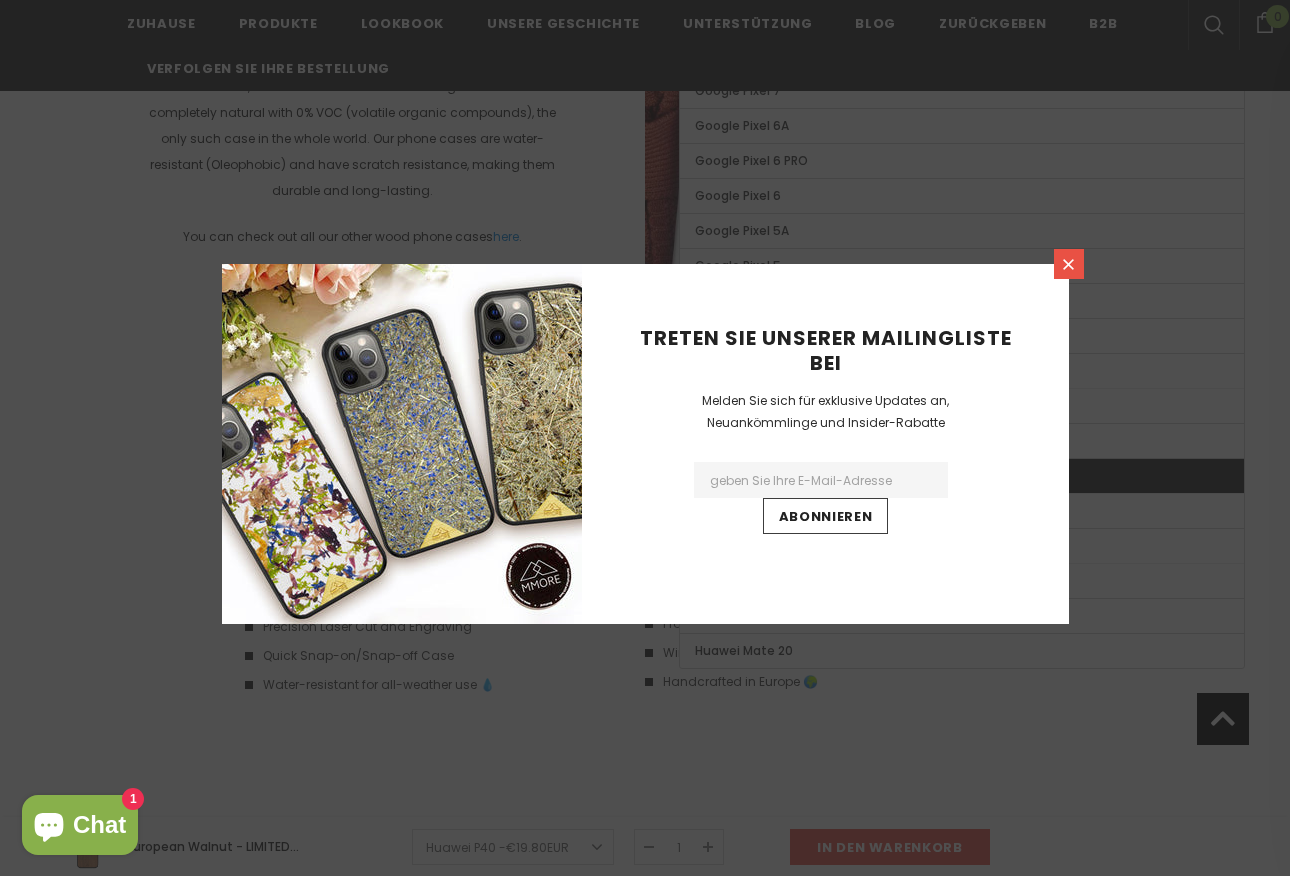 click 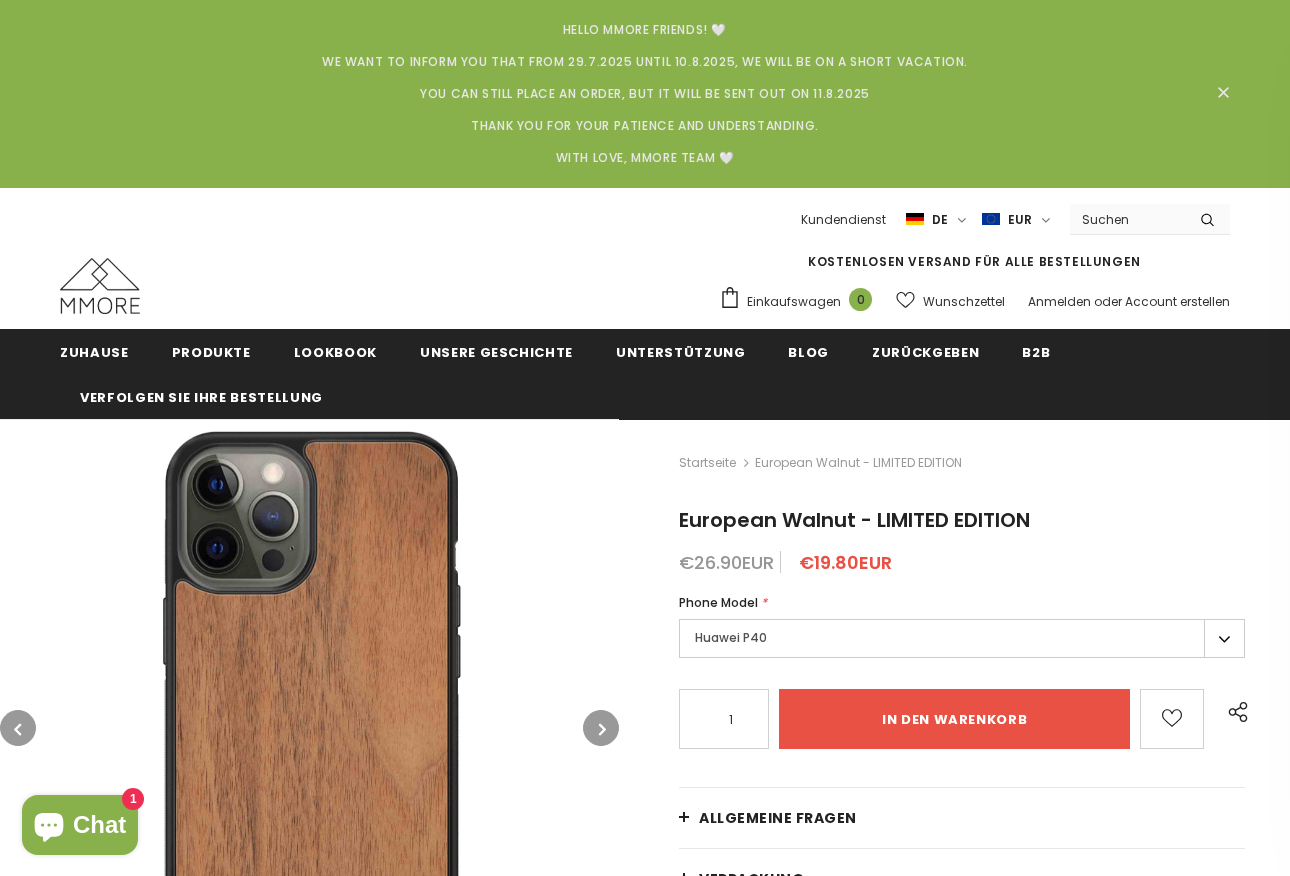 scroll, scrollTop: 0, scrollLeft: 0, axis: both 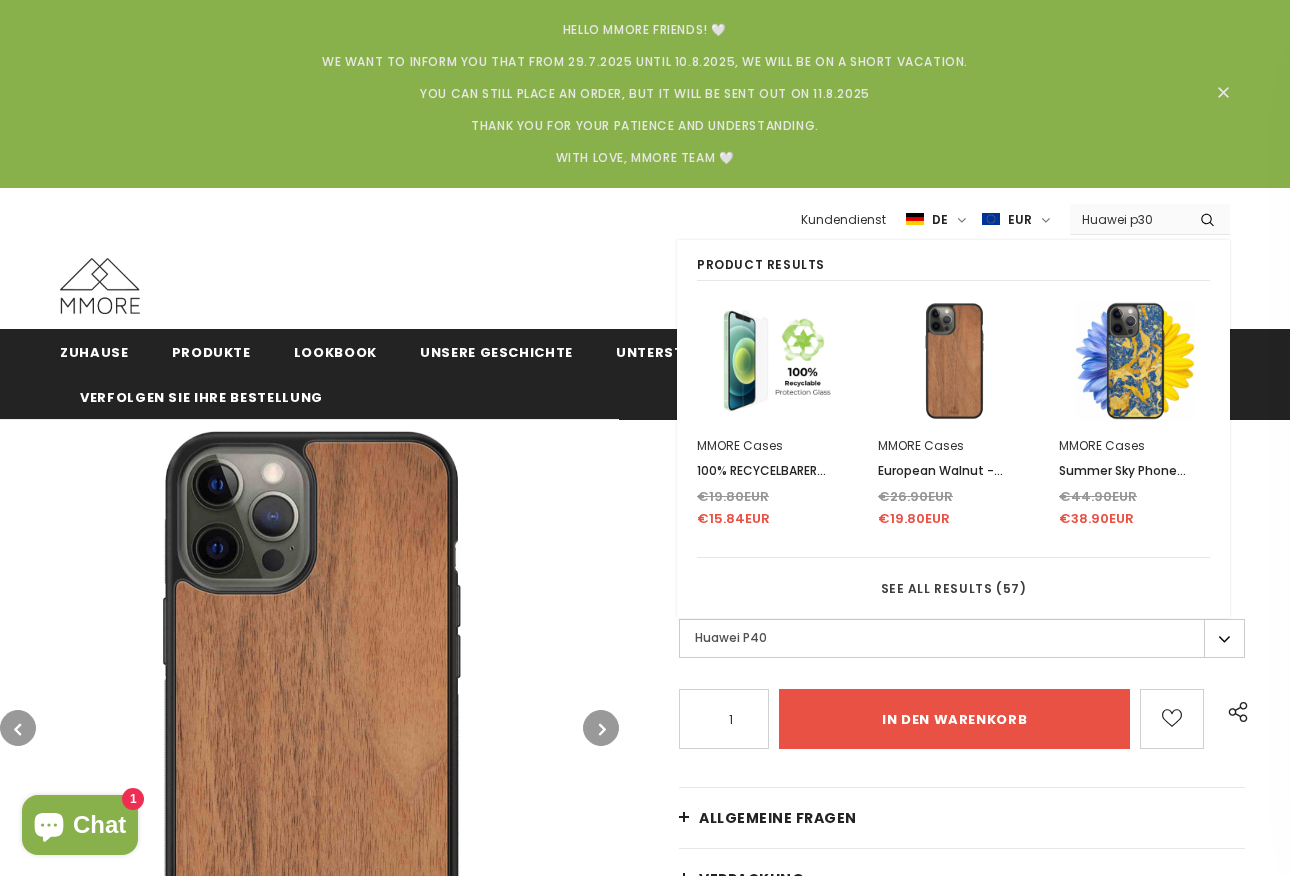 type on "Huawei p30" 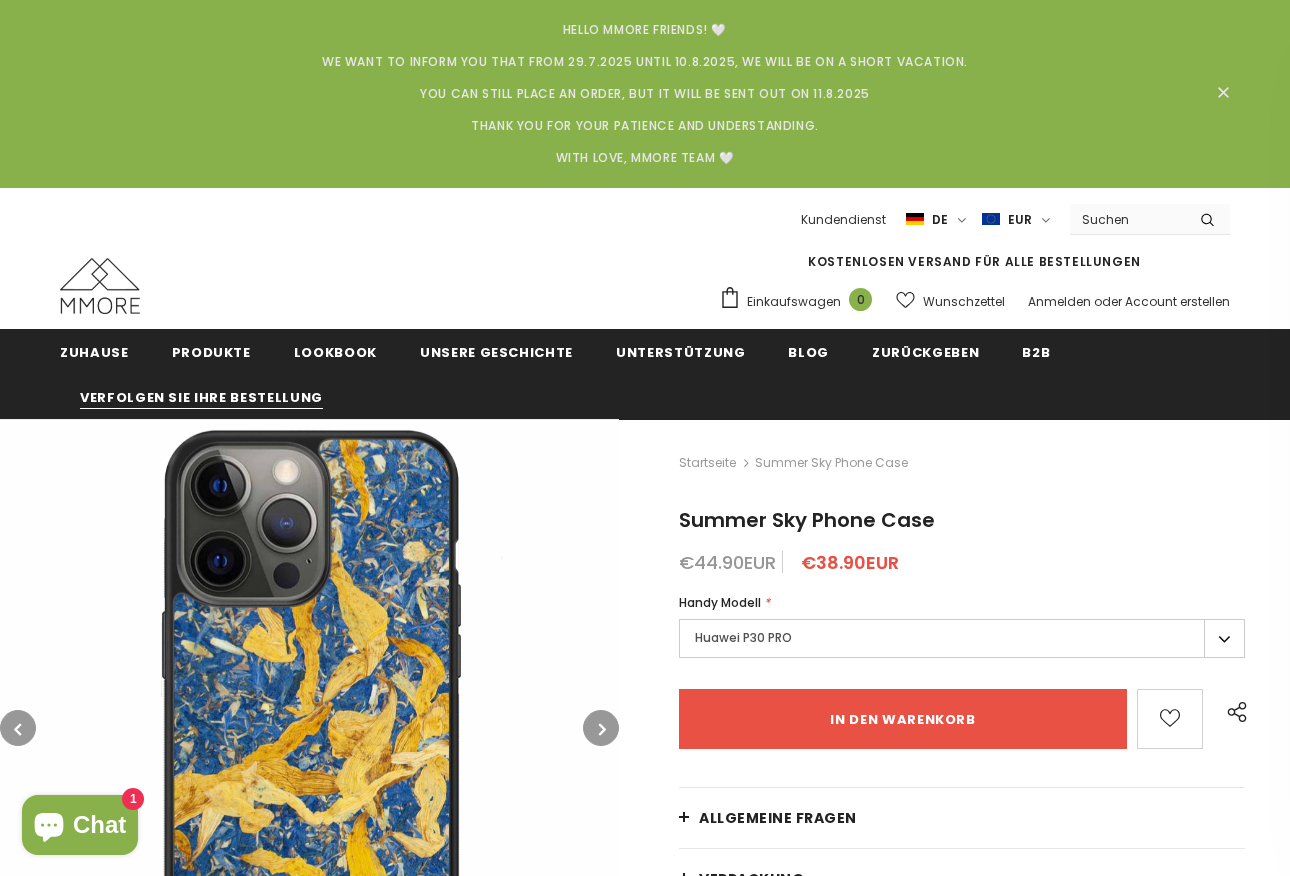 scroll, scrollTop: 0, scrollLeft: 0, axis: both 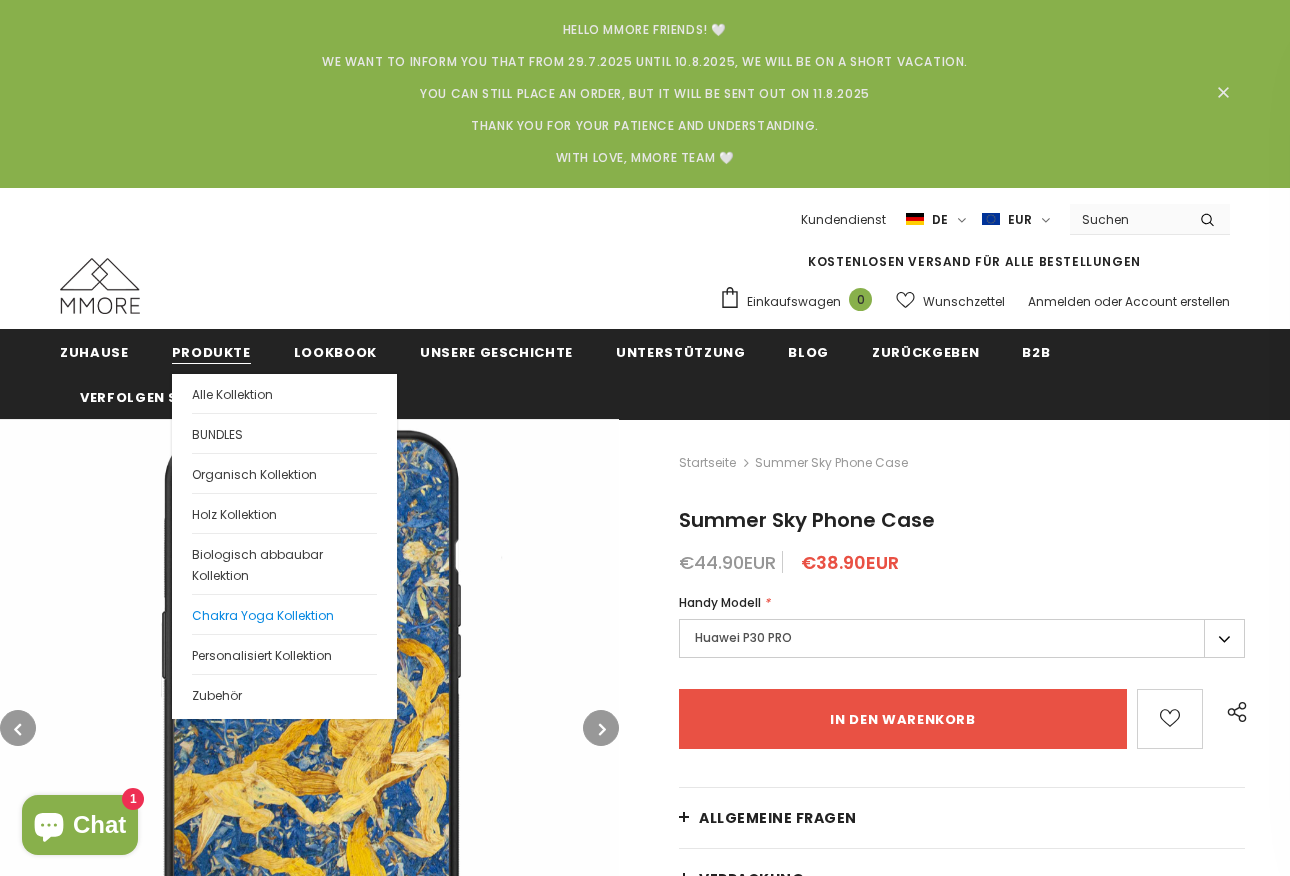 click on "Chakra Yoga Kollektion" at bounding box center (263, 615) 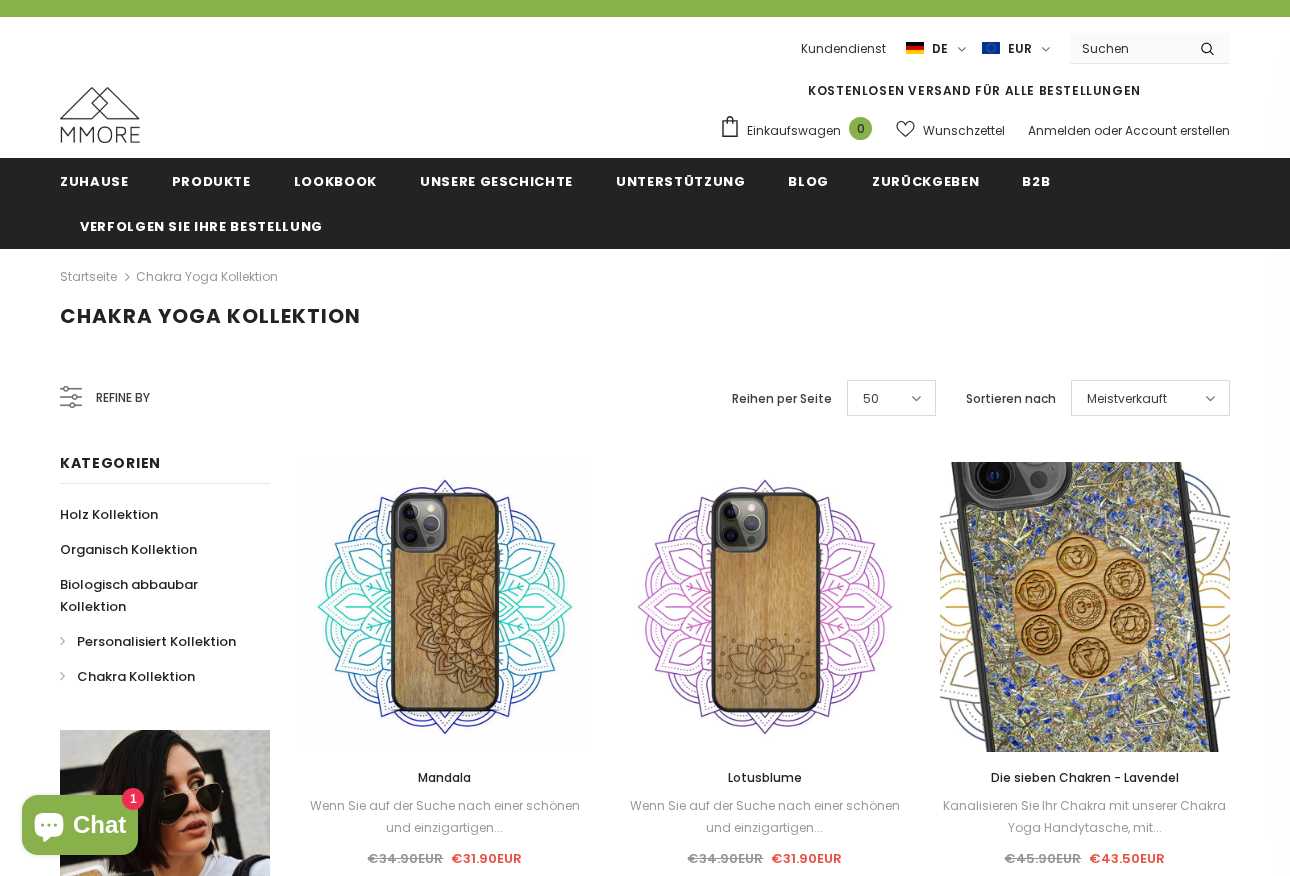 scroll, scrollTop: 177, scrollLeft: 0, axis: vertical 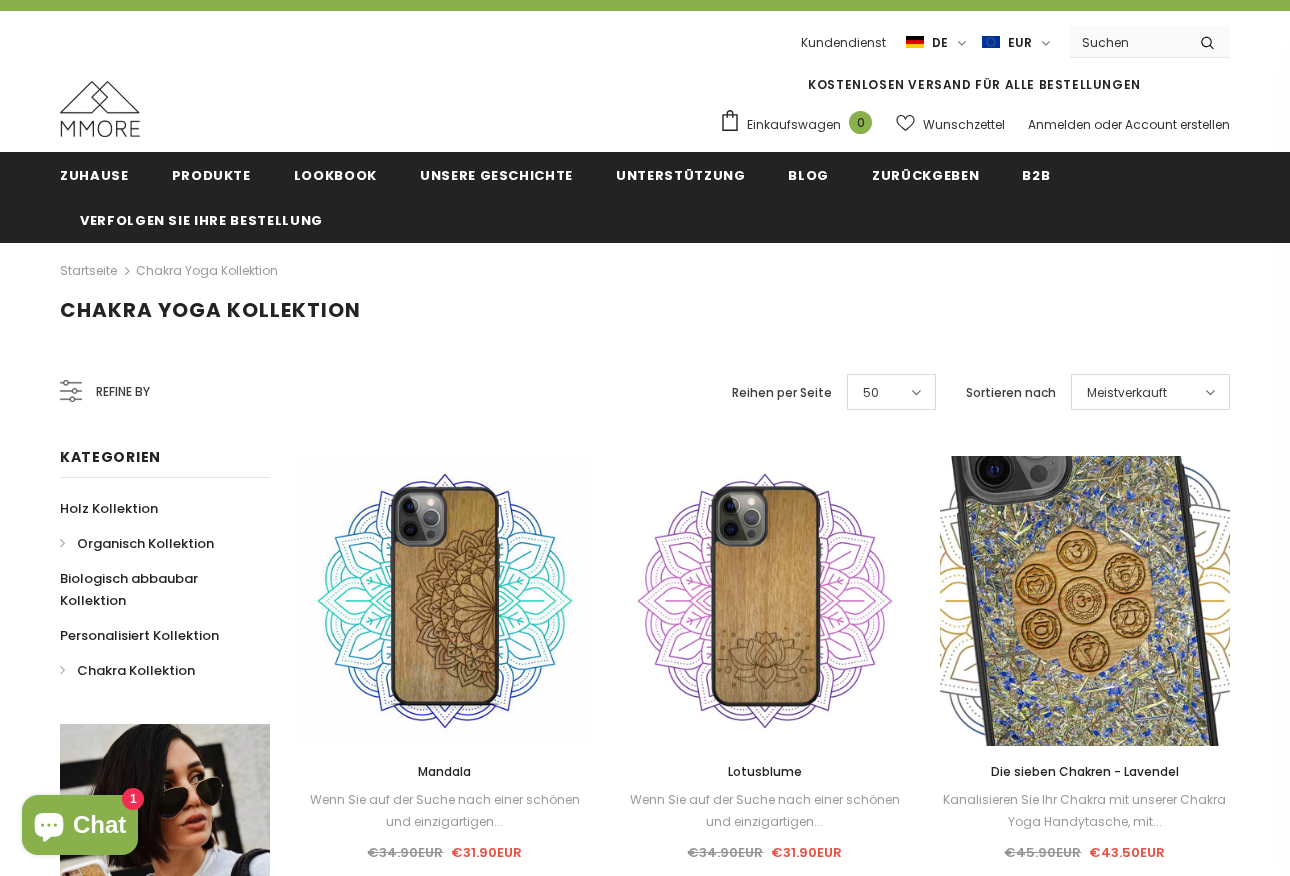click on "Organisch Kollektion" at bounding box center (145, 543) 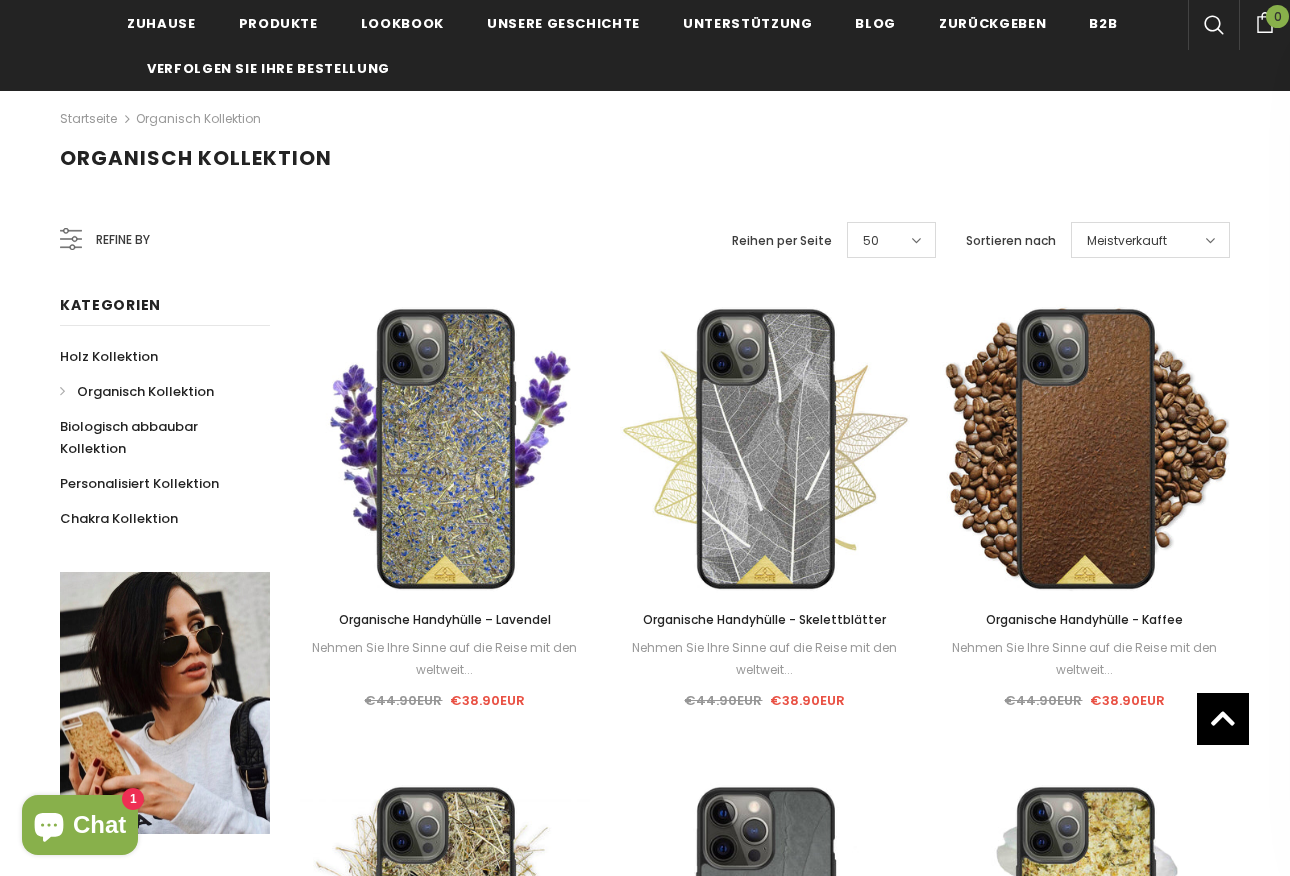 scroll, scrollTop: 360, scrollLeft: 0, axis: vertical 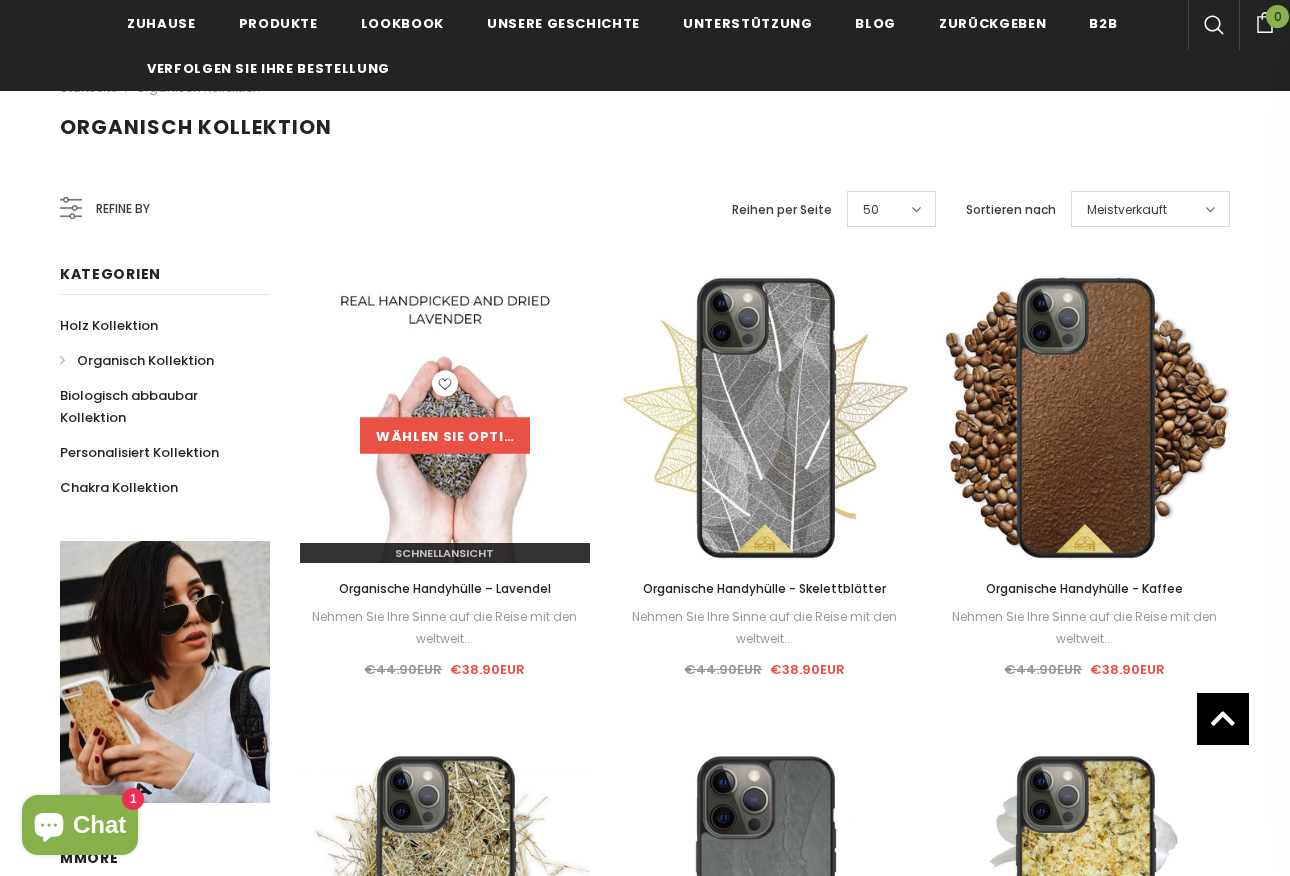 click on "Wählen Sie Optionen" at bounding box center (445, 435) 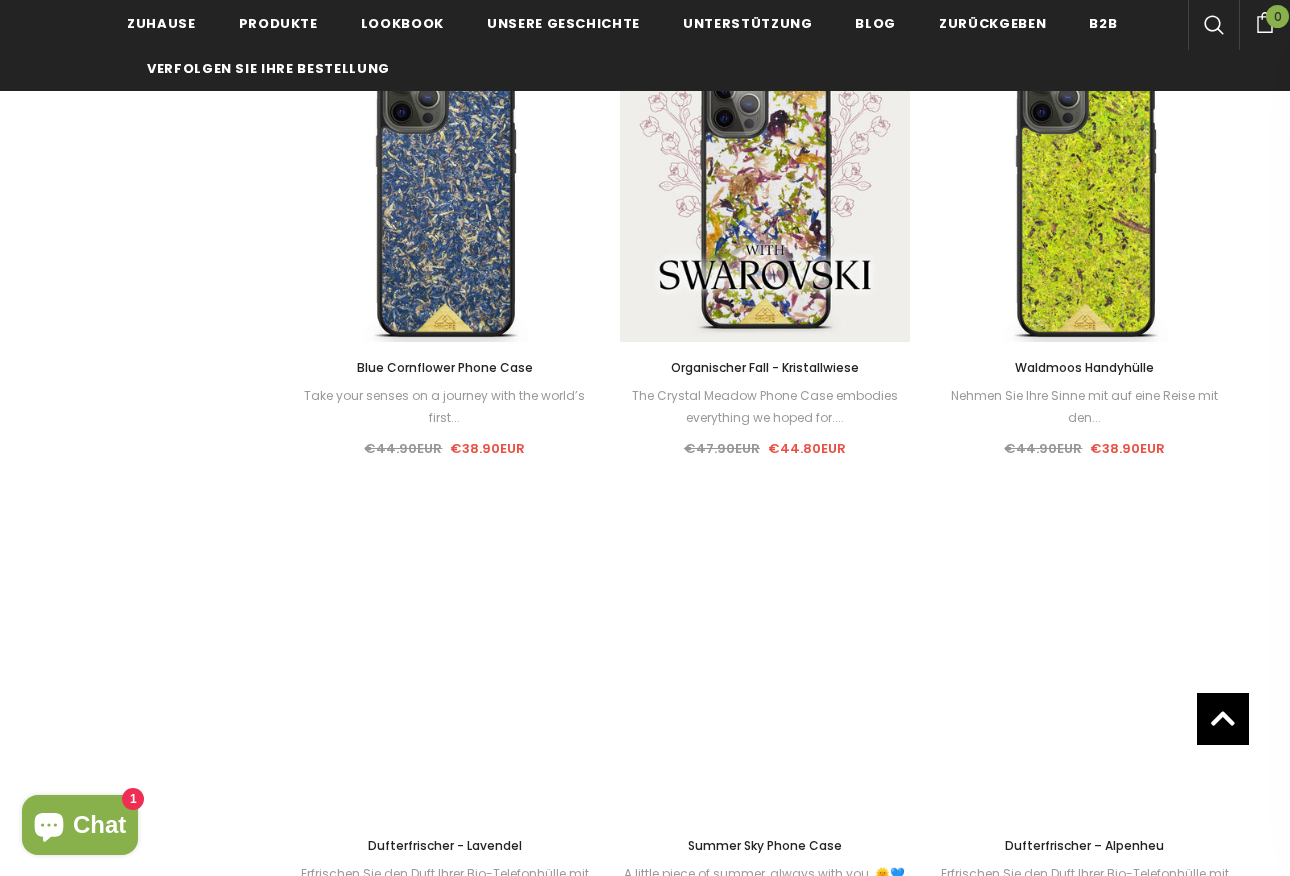 scroll, scrollTop: 1478, scrollLeft: 0, axis: vertical 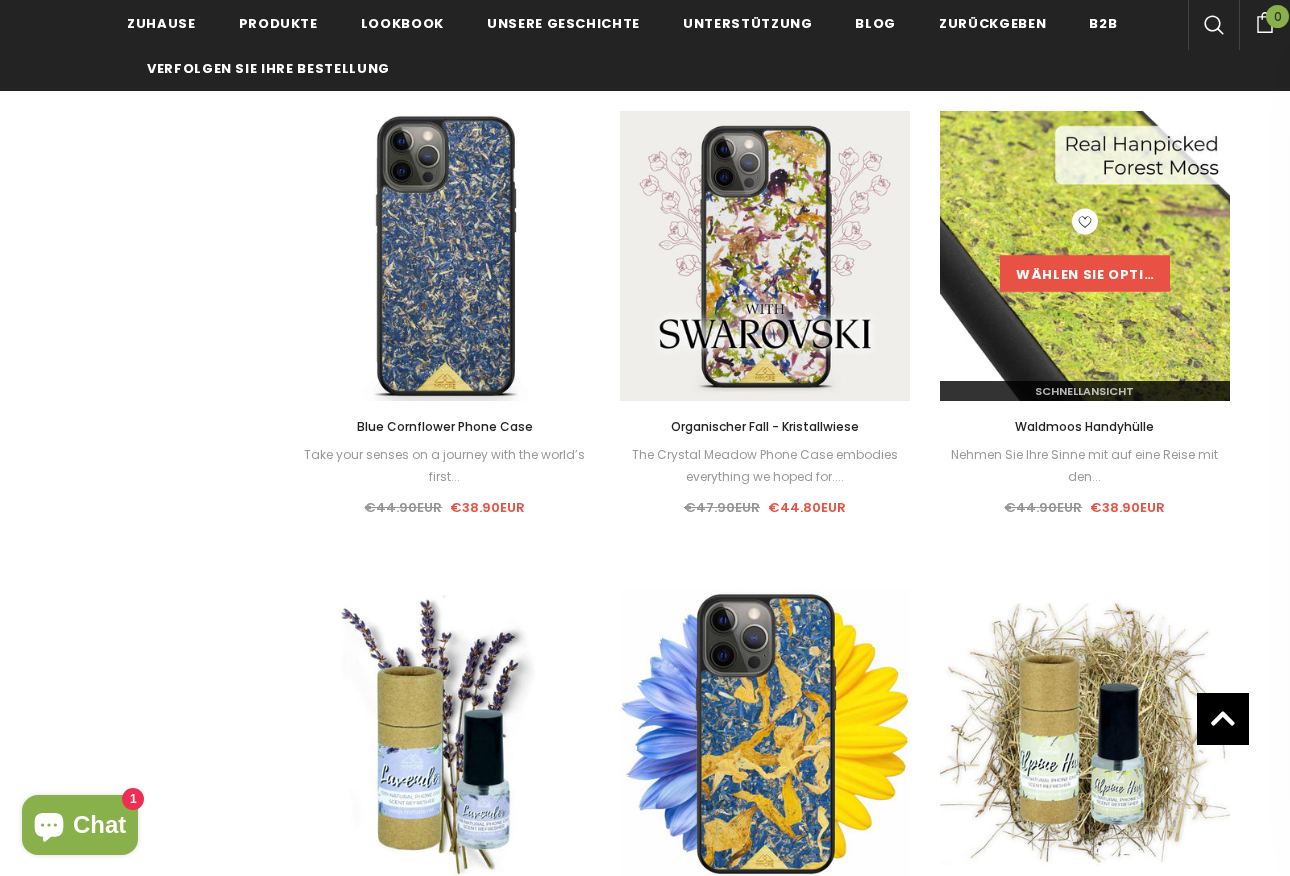 click on "Wählen Sie Optionen" at bounding box center (1085, 273) 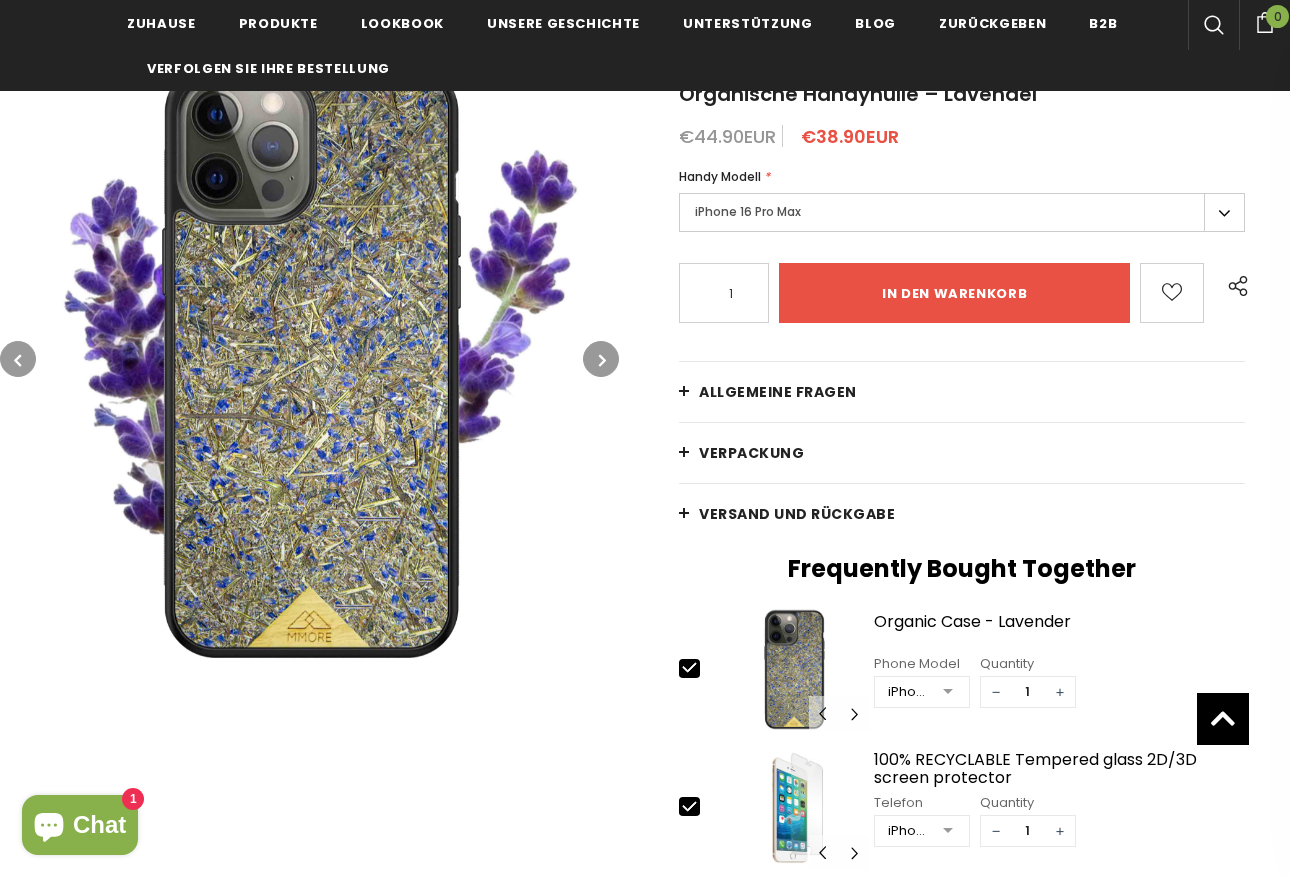 scroll, scrollTop: 324, scrollLeft: 0, axis: vertical 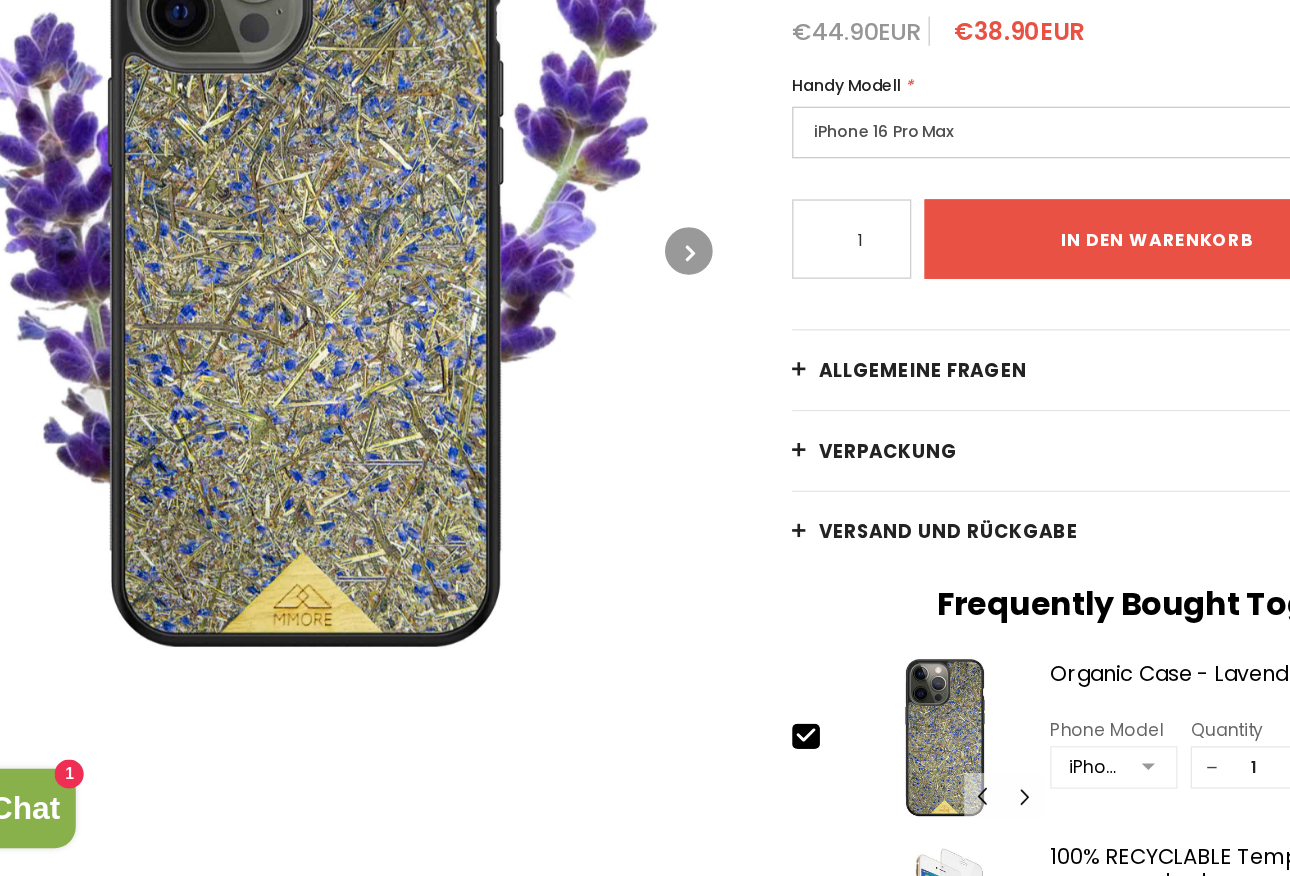 drag, startPoint x: 251, startPoint y: 333, endPoint x: 234, endPoint y: 327, distance: 18.027756 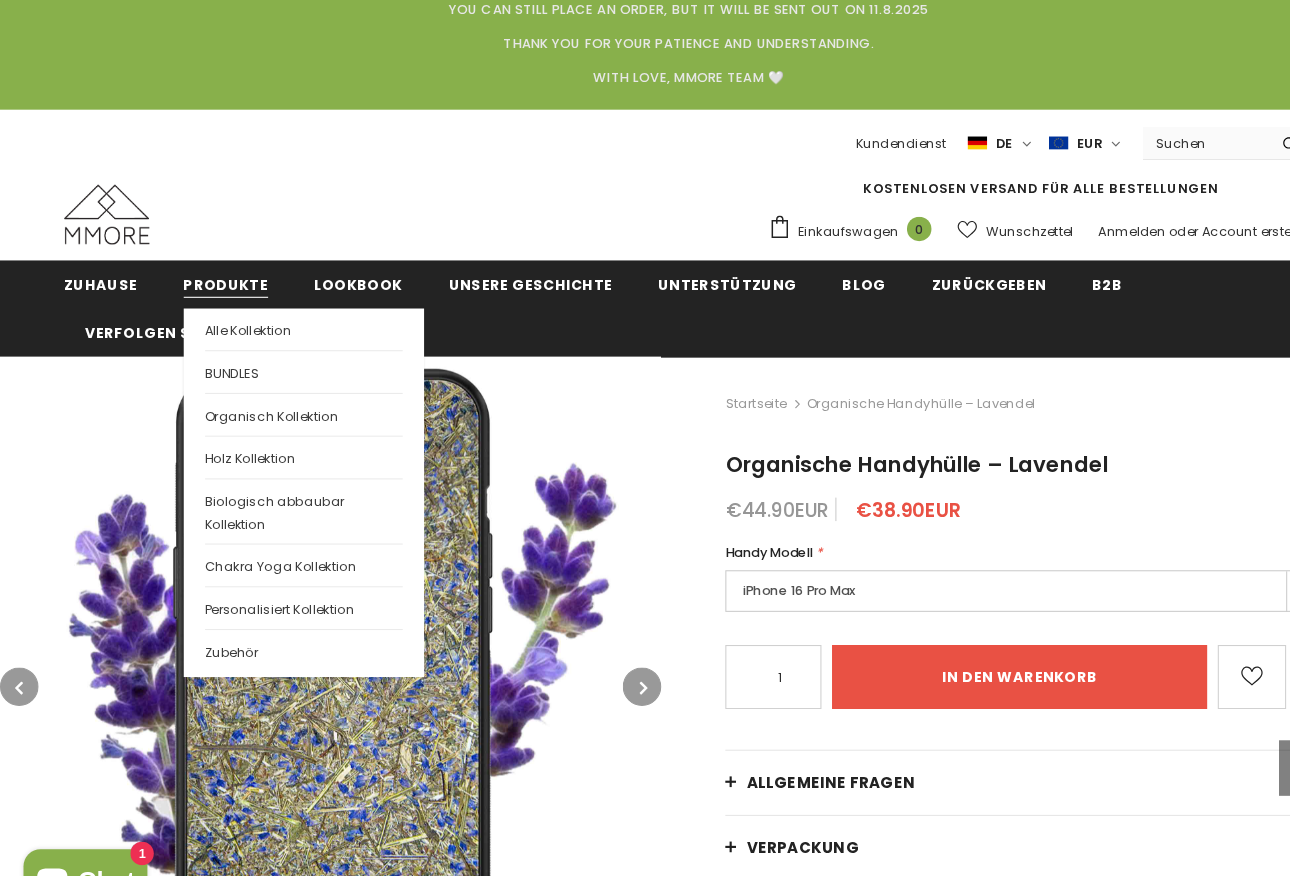 scroll, scrollTop: 69, scrollLeft: 0, axis: vertical 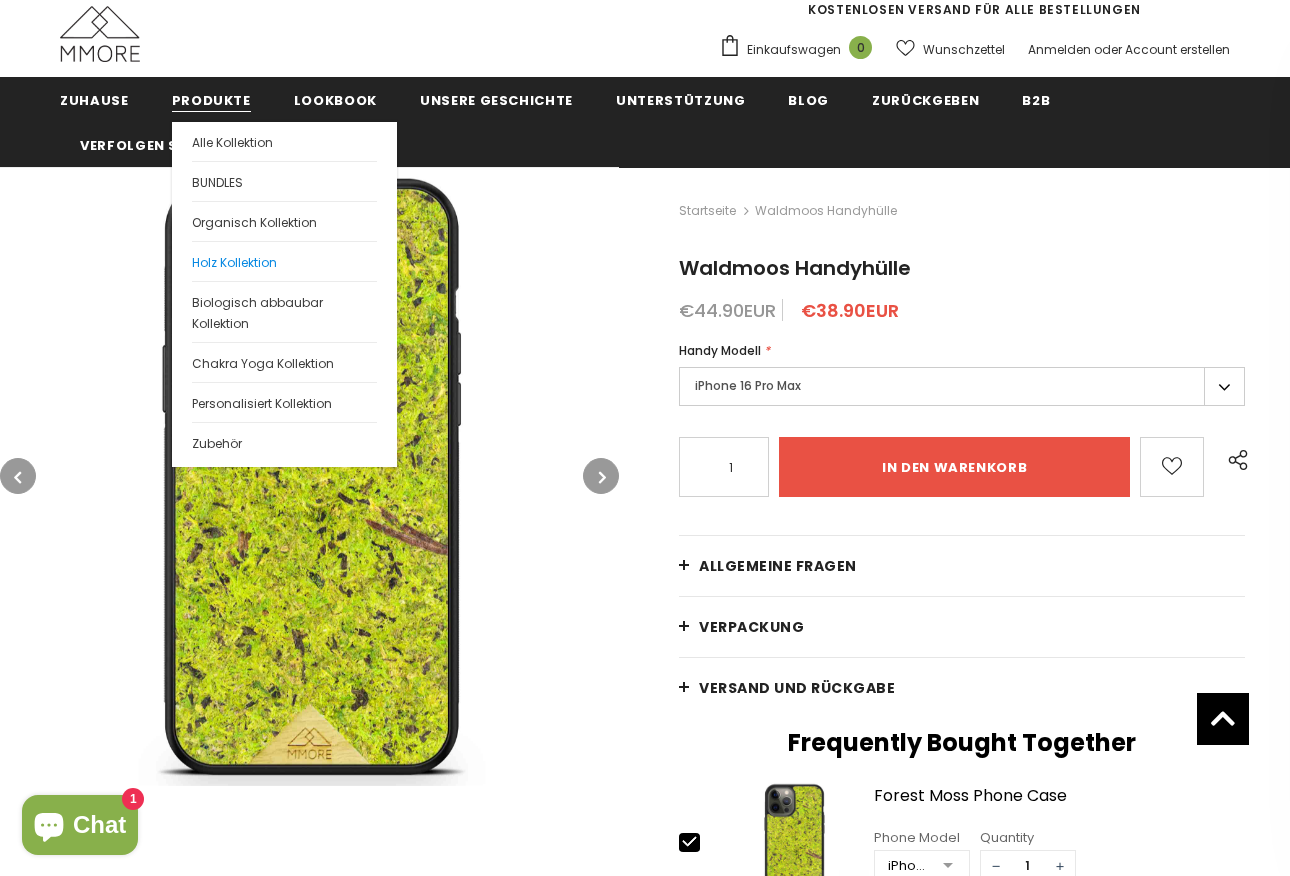 click on "Holz Kollektion" at bounding box center [234, 262] 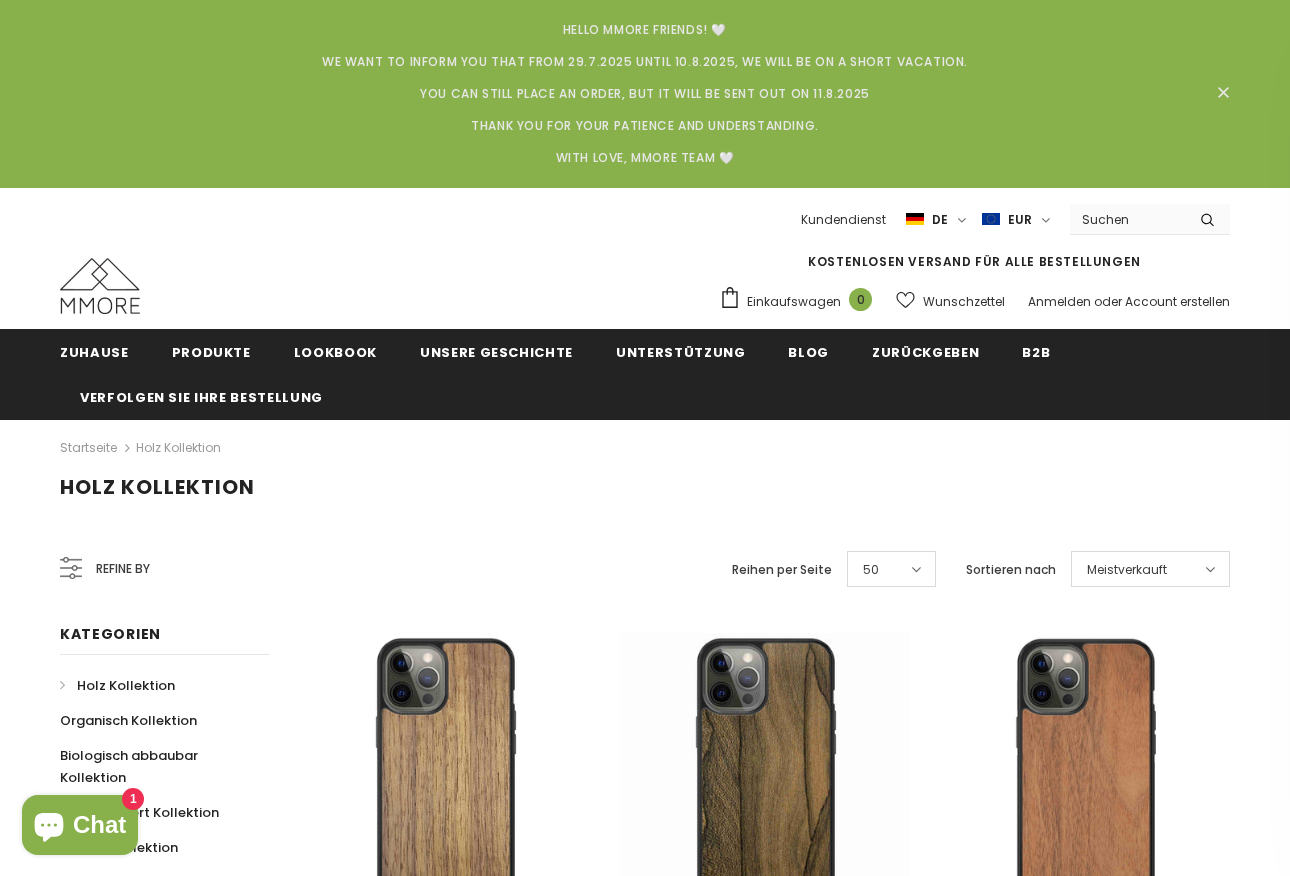 scroll, scrollTop: 0, scrollLeft: 0, axis: both 